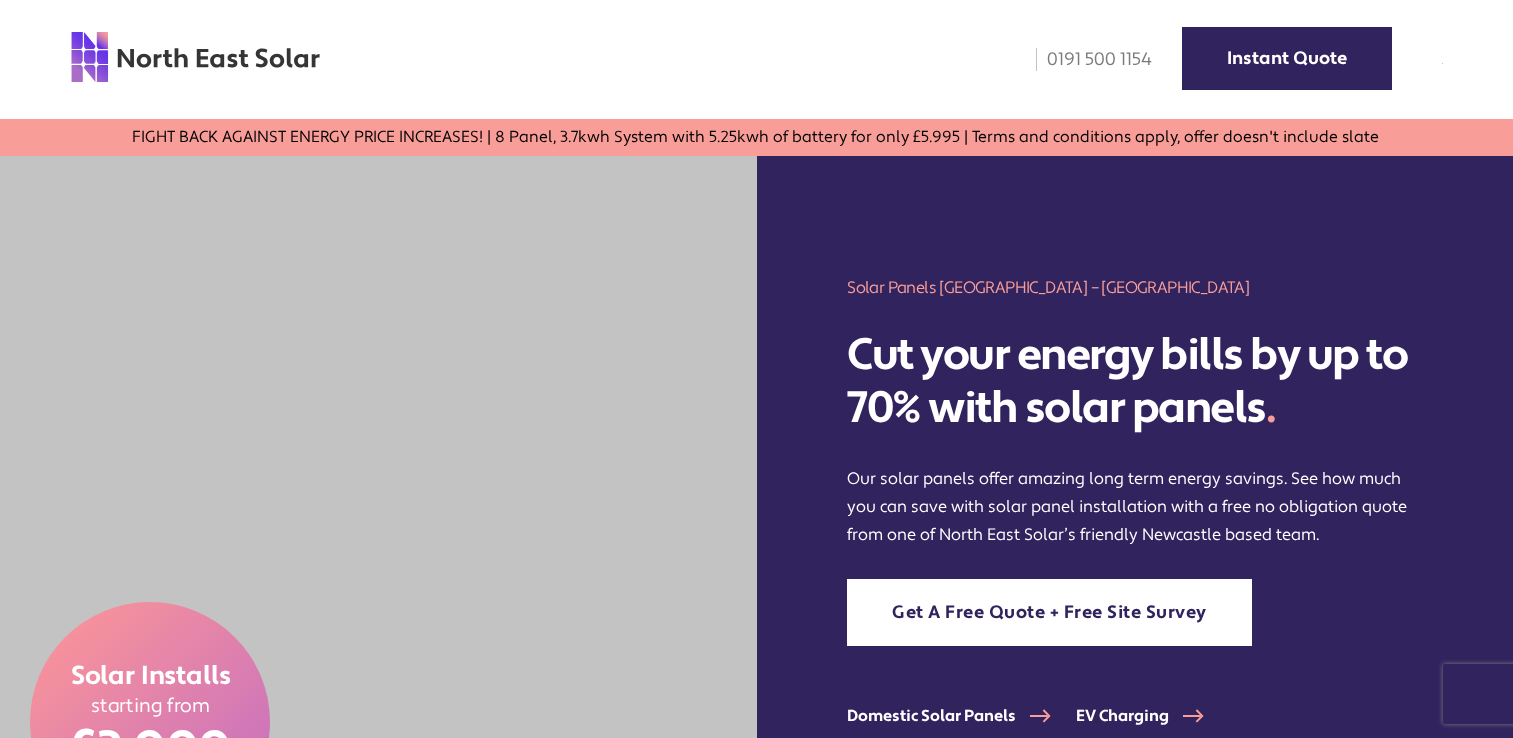 scroll, scrollTop: 0, scrollLeft: 0, axis: both 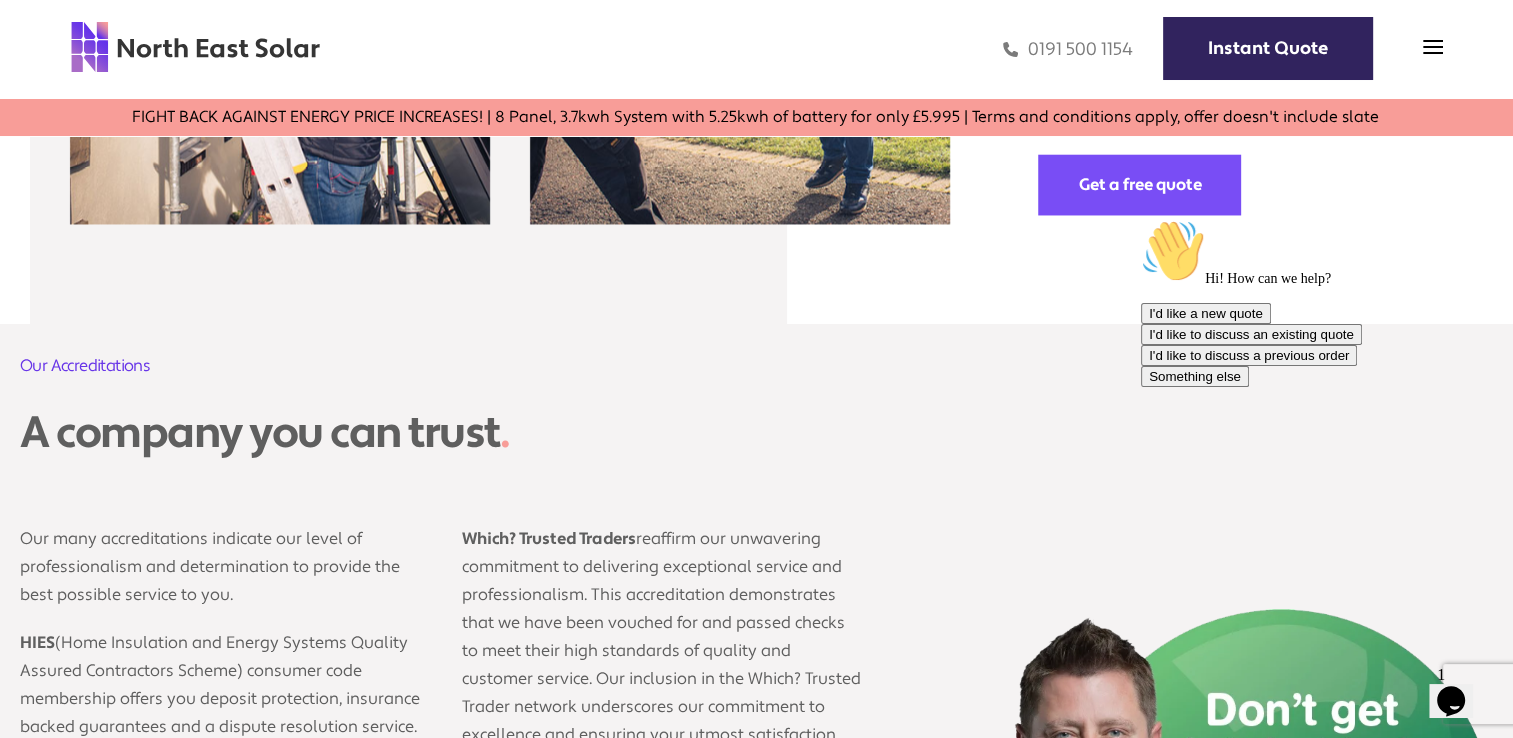 click on "0191 500 1154
Instant Quote" at bounding box center (882, 49) 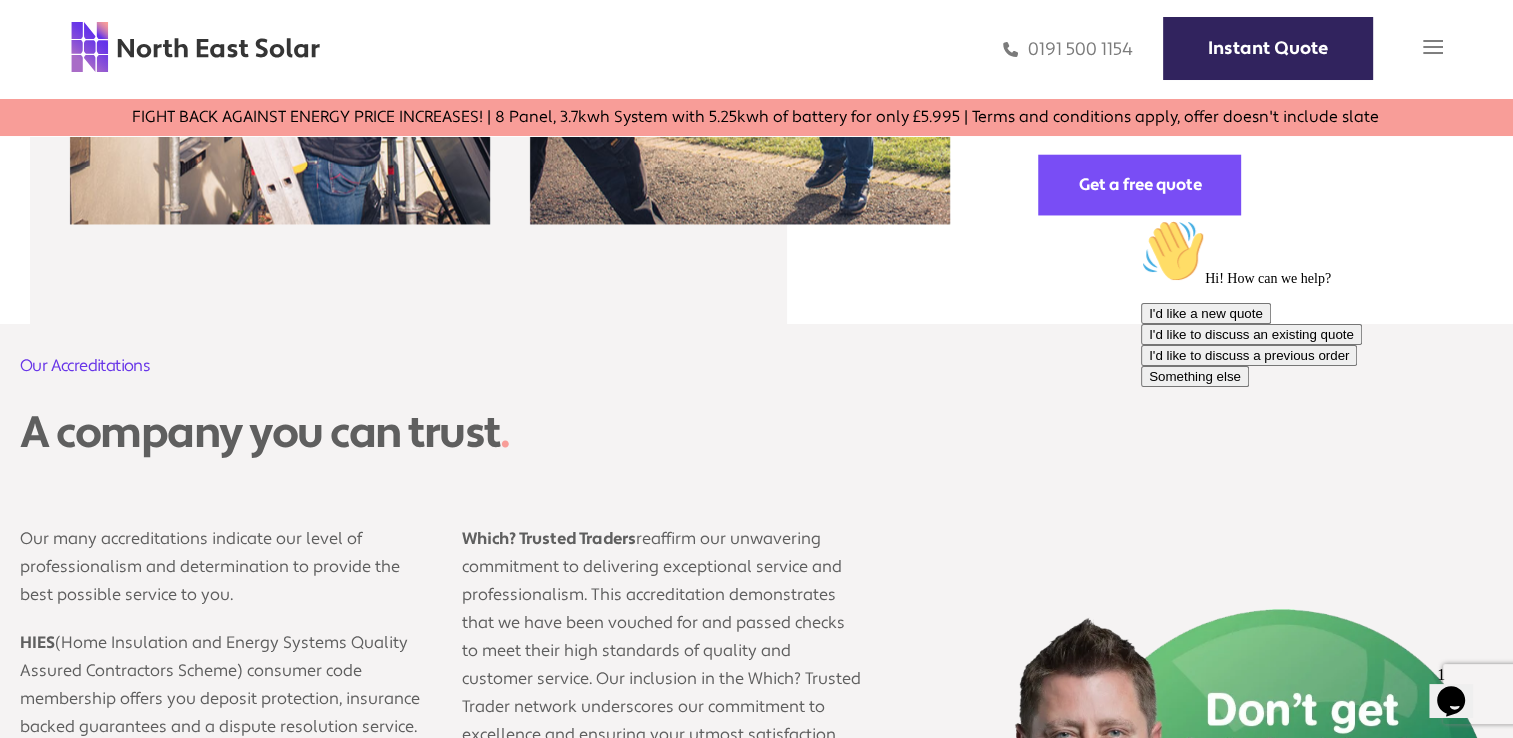 click at bounding box center [1433, 47] 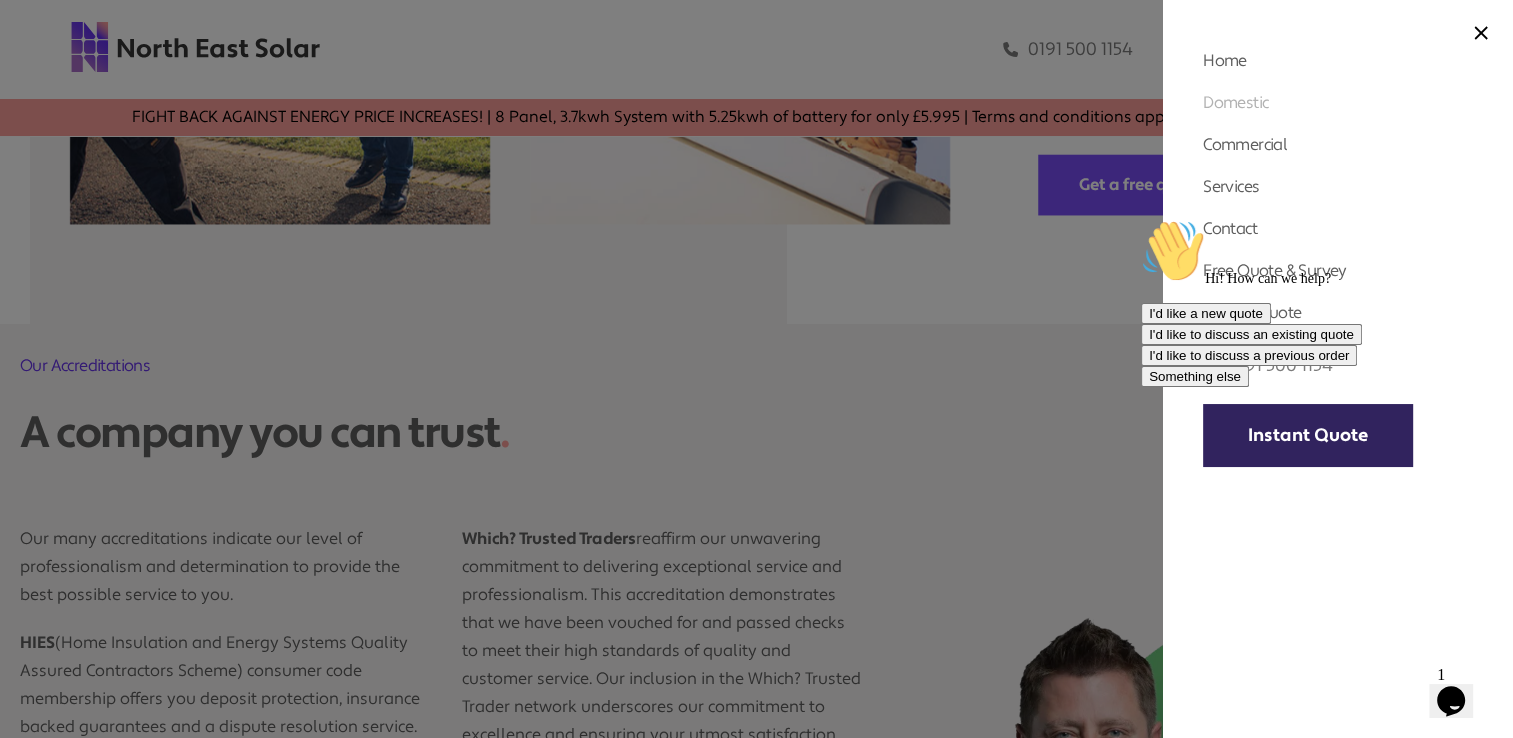 click on "Domestic" at bounding box center (1235, 102) 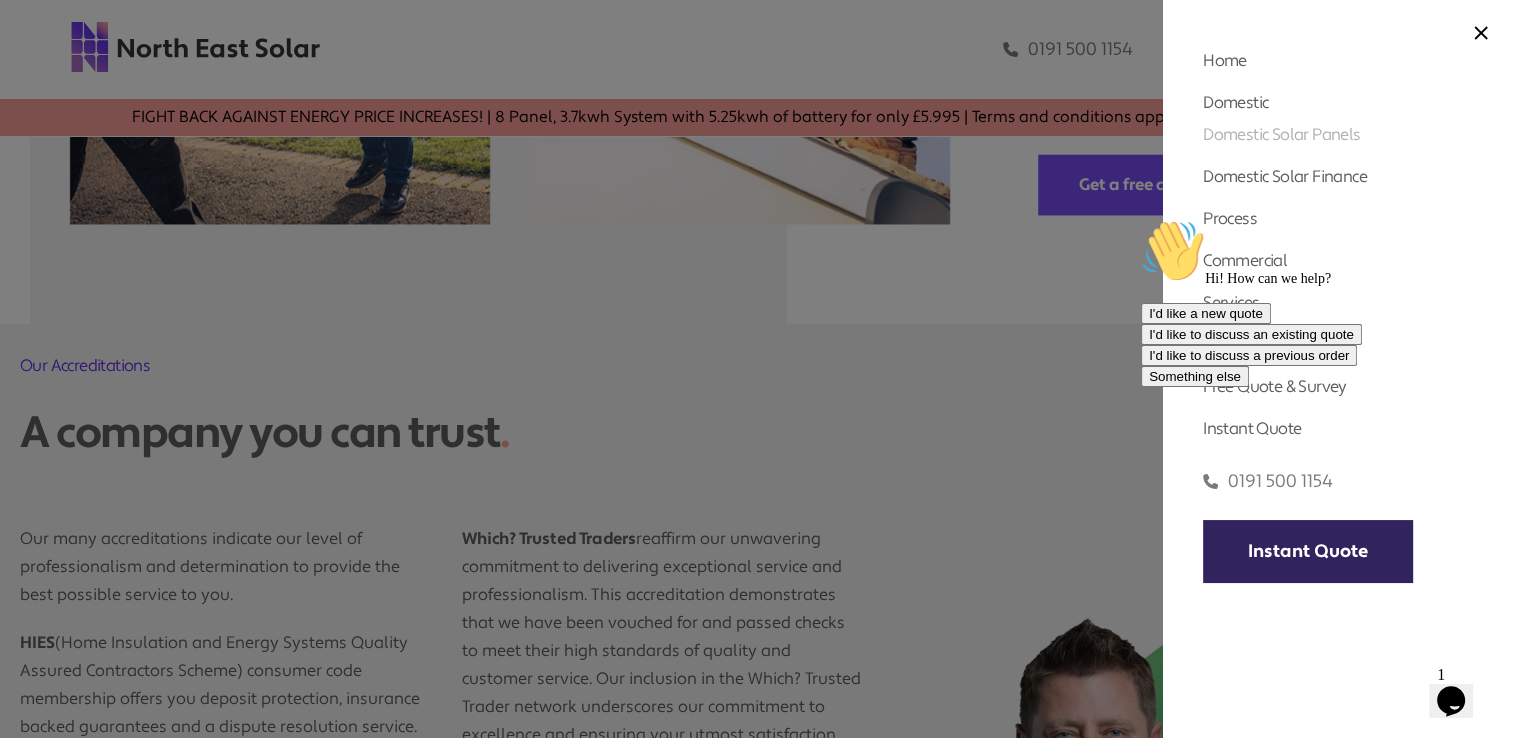 click on "Domestic Solar Panels" at bounding box center [1281, 134] 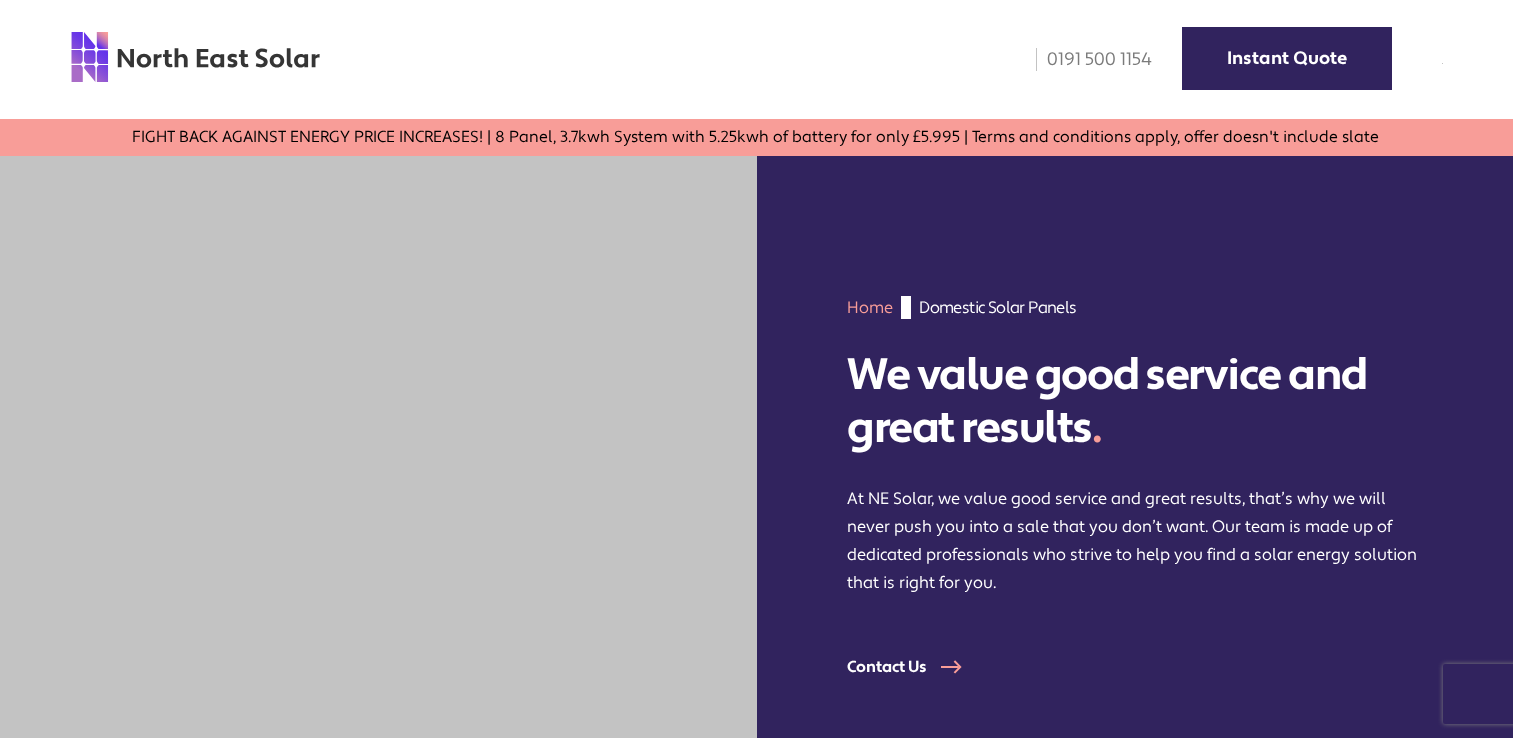 scroll, scrollTop: 0, scrollLeft: 0, axis: both 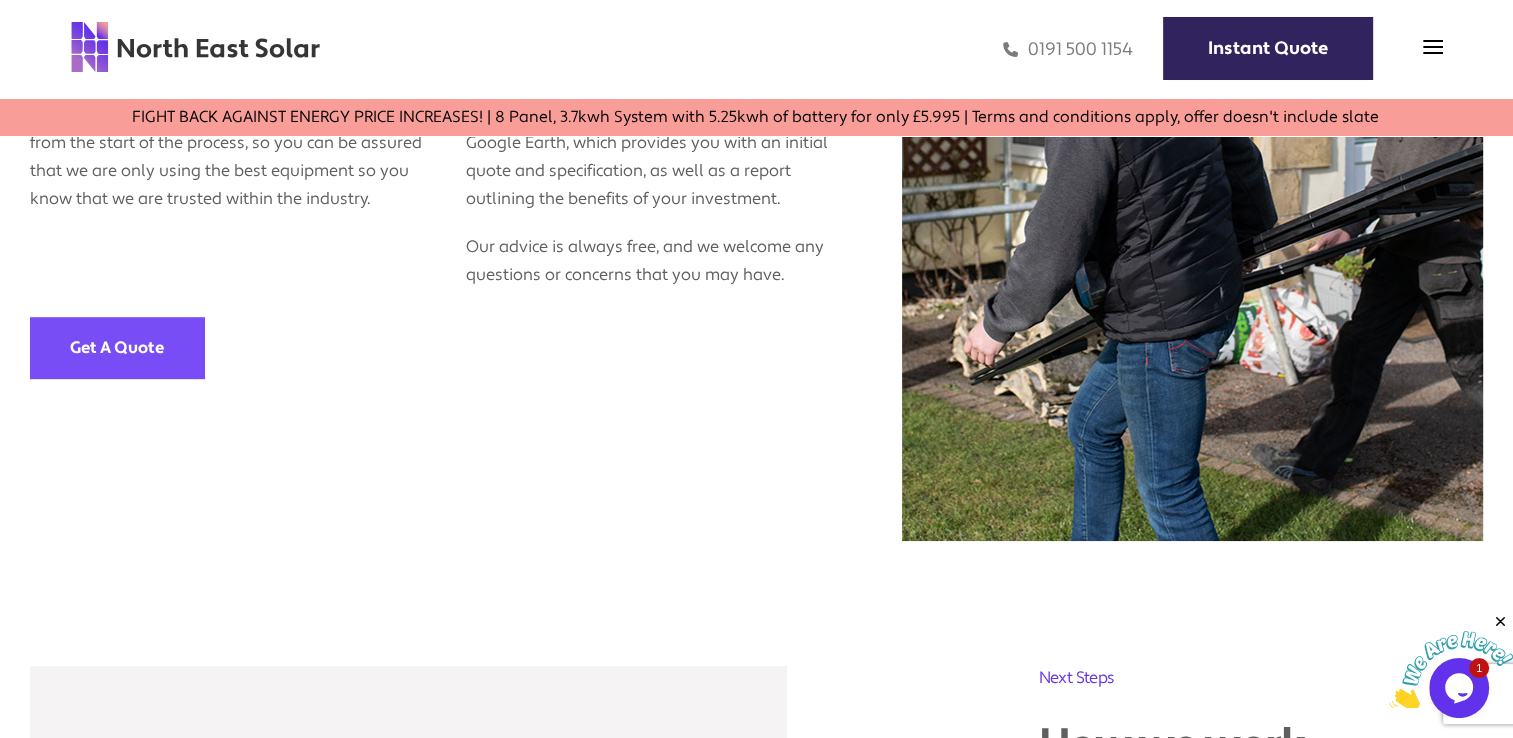 click on "Get A Quote" at bounding box center [117, 347] 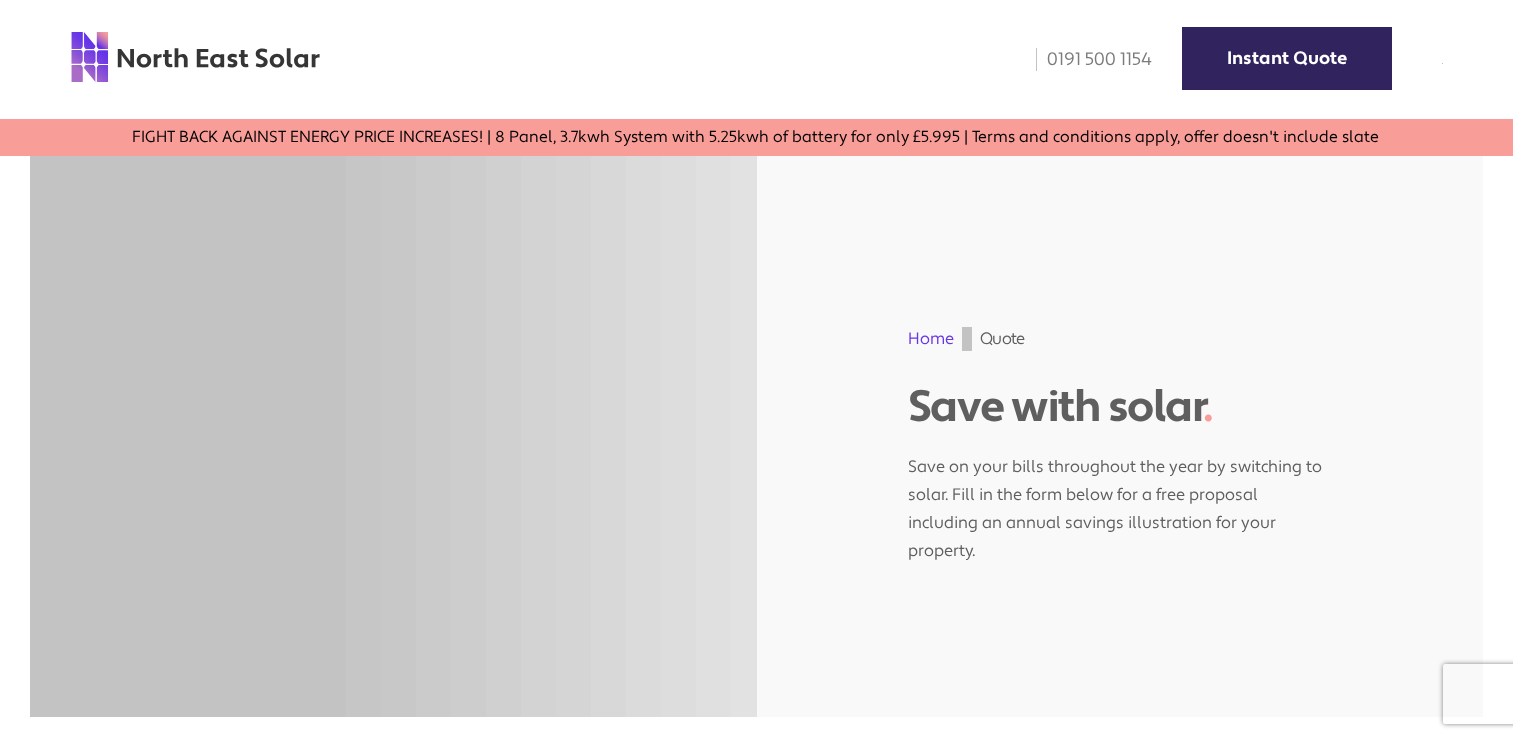 scroll, scrollTop: 0, scrollLeft: 0, axis: both 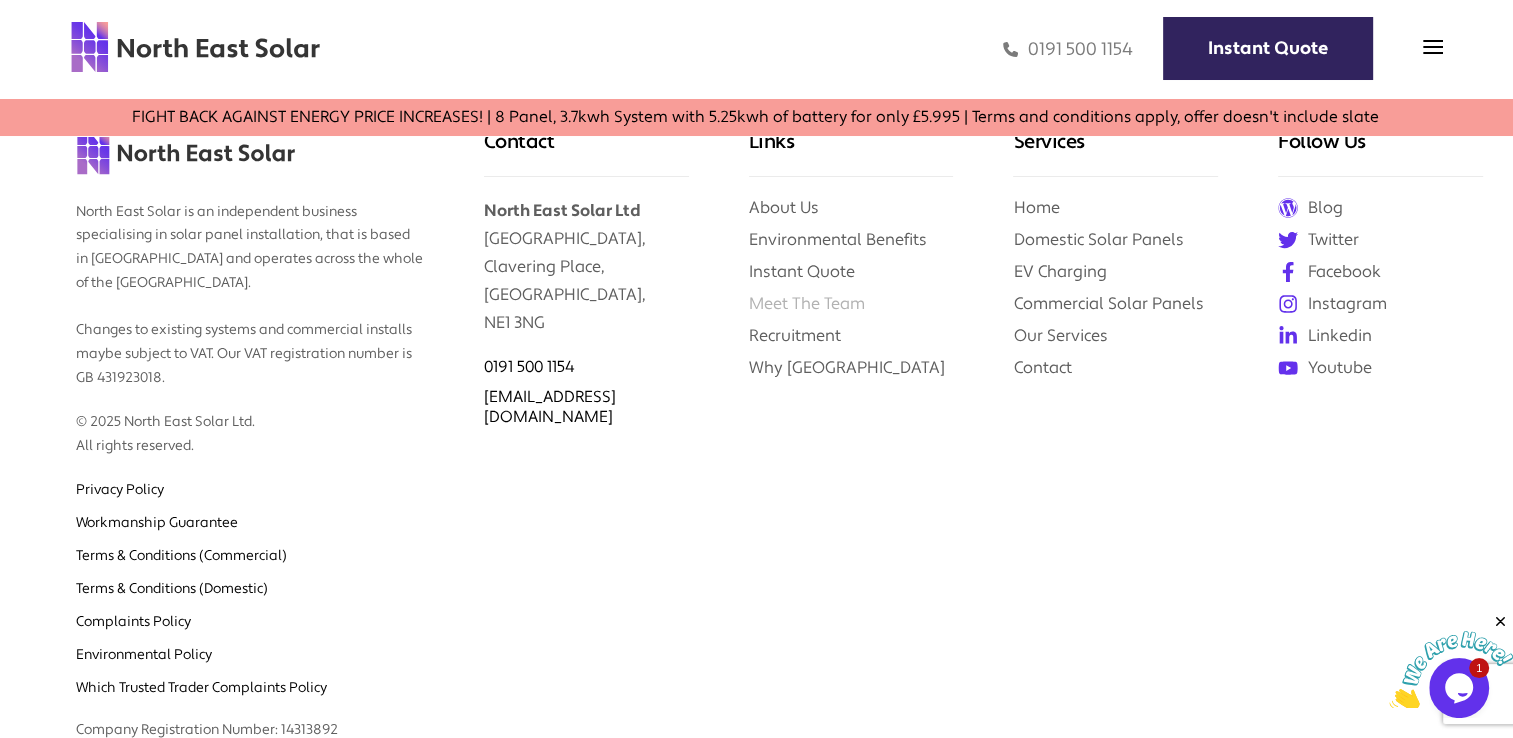 click on "Meet The Team" at bounding box center (807, 303) 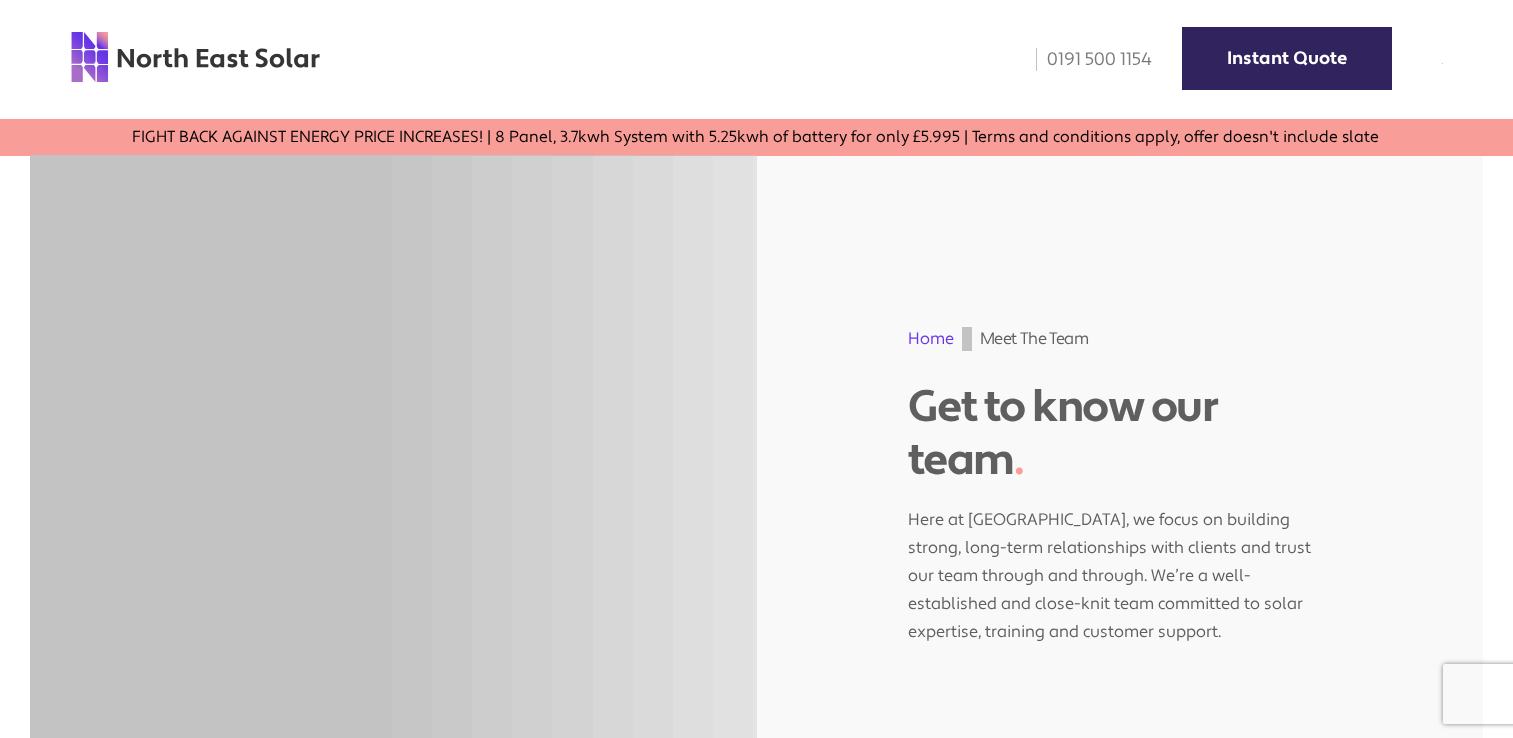 scroll, scrollTop: 0, scrollLeft: 0, axis: both 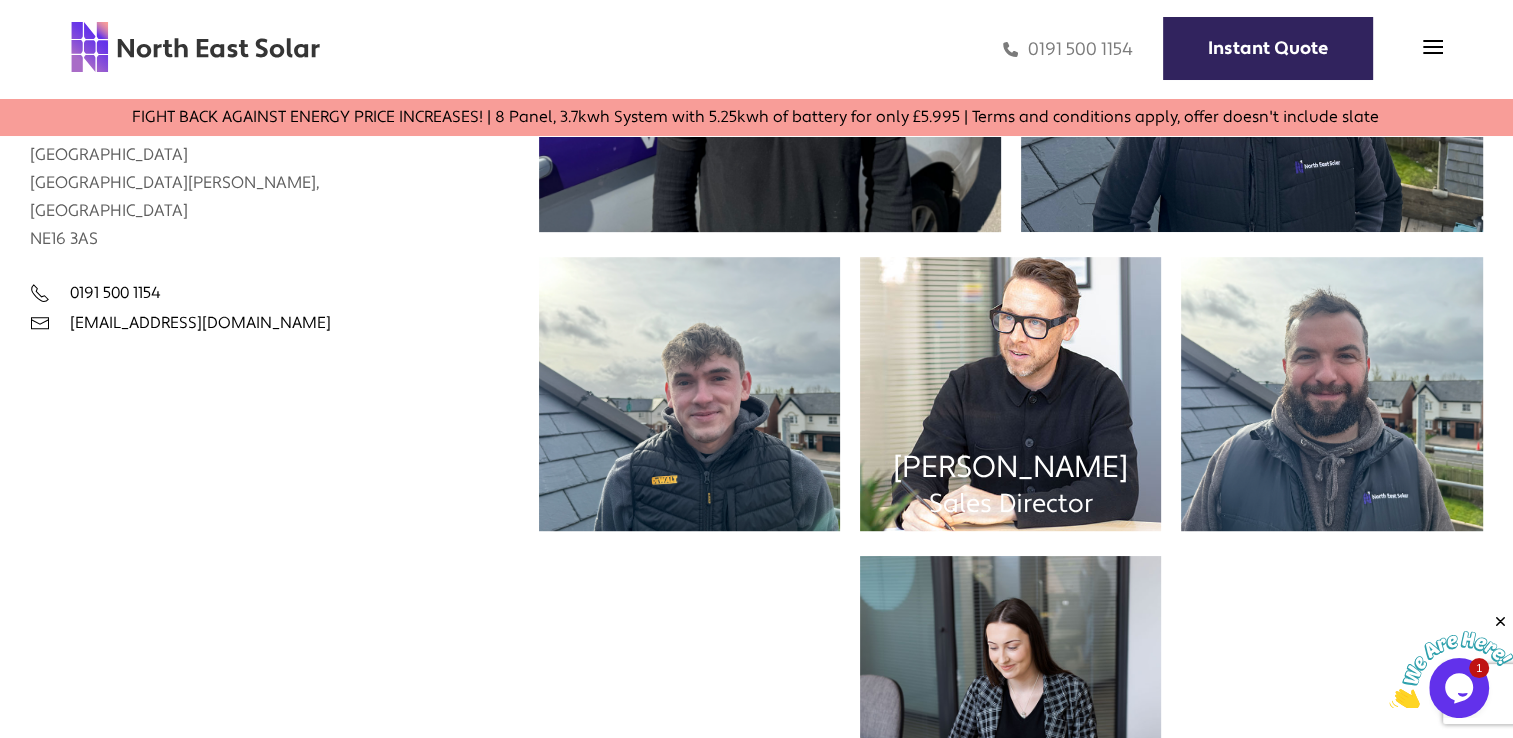 click on "[PERSON_NAME] Director" at bounding box center [1010, 381] 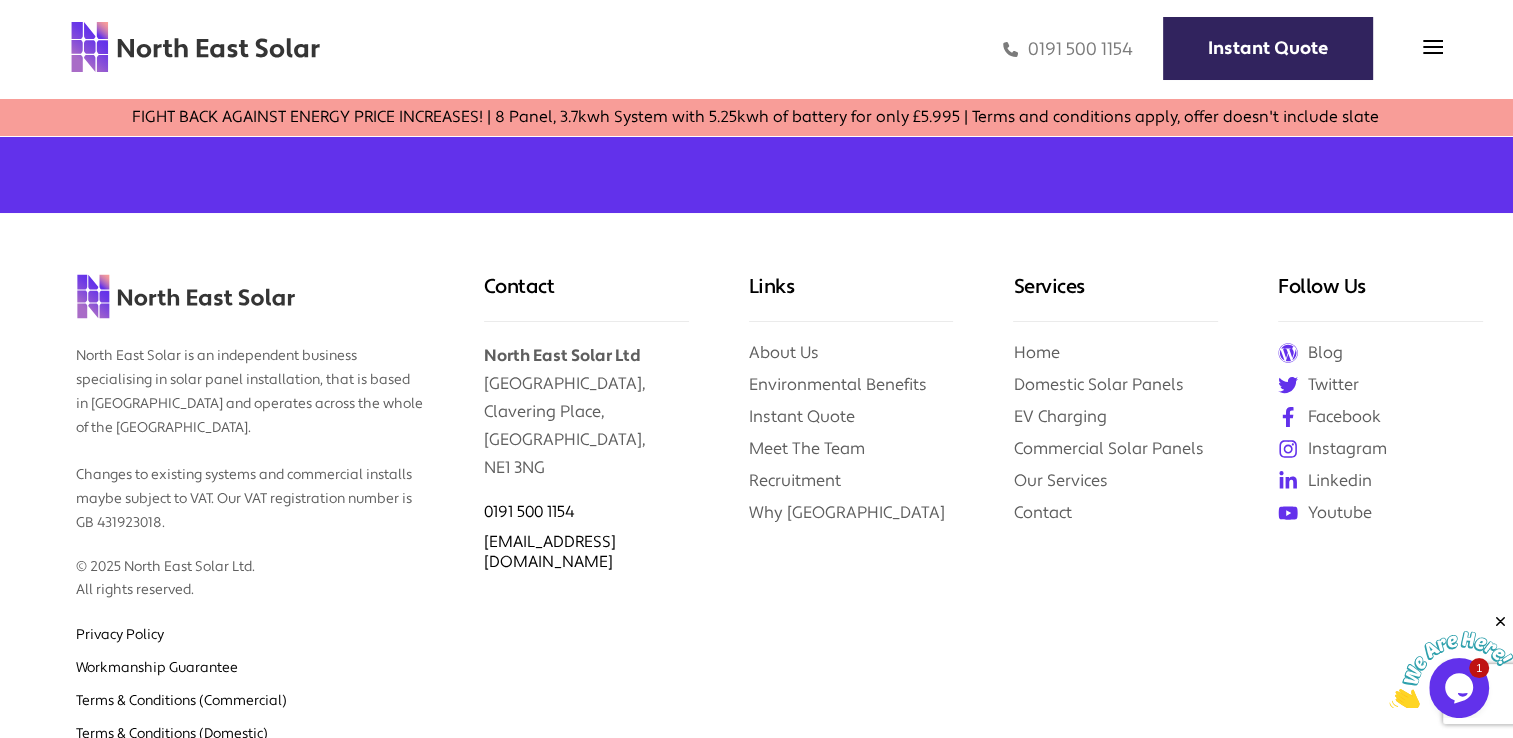 scroll, scrollTop: 2400, scrollLeft: 0, axis: vertical 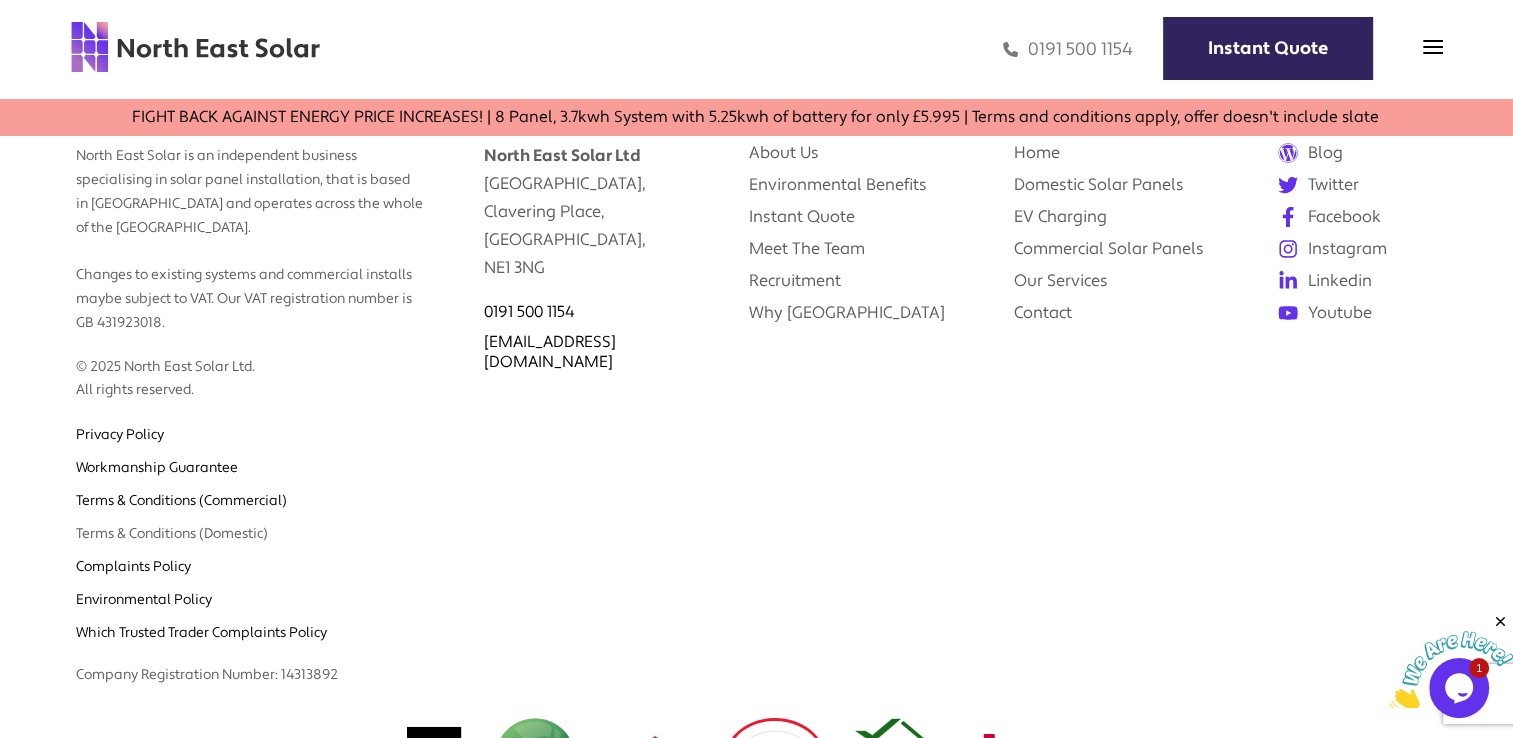click on "Terms & Conditions (Domestic)" at bounding box center (172, 534) 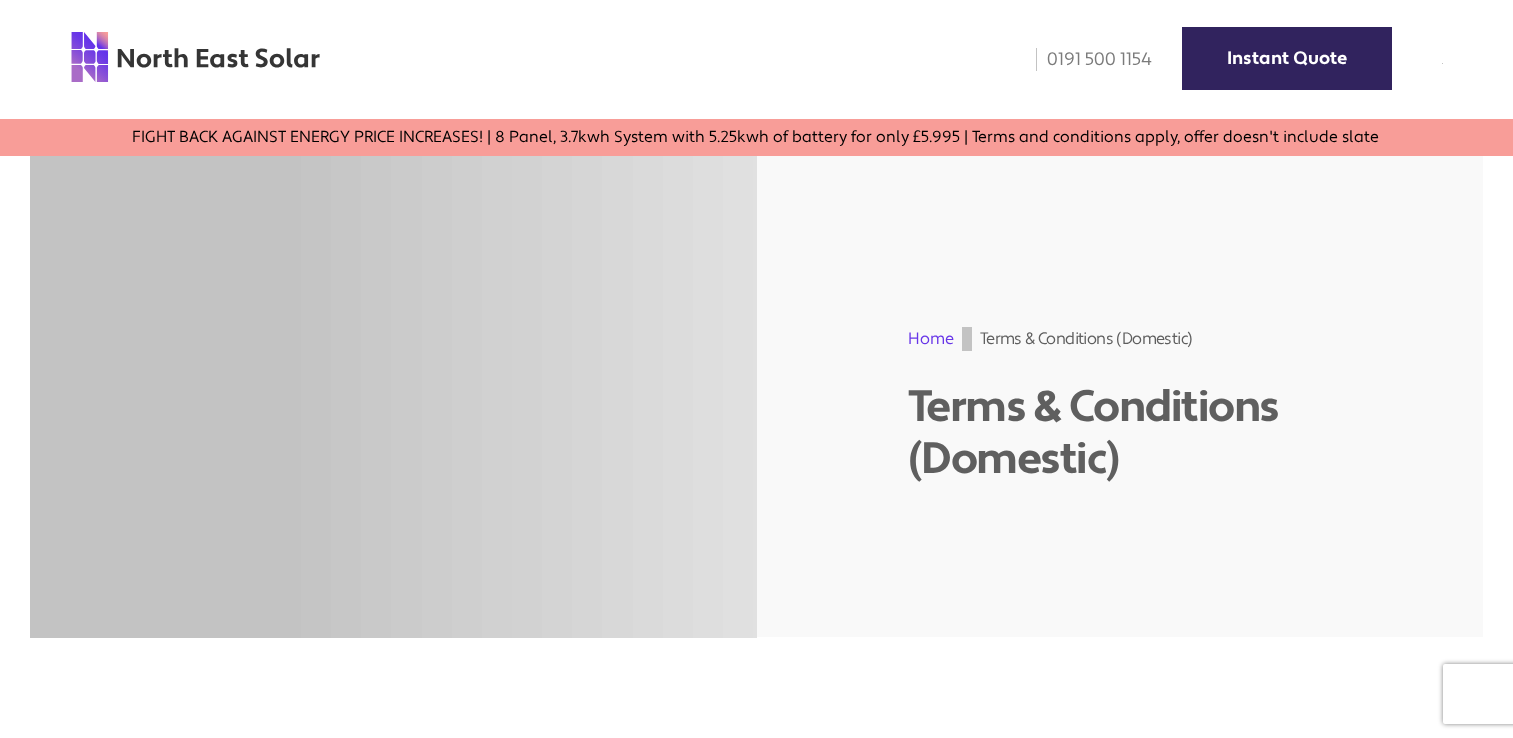 scroll, scrollTop: 0, scrollLeft: 0, axis: both 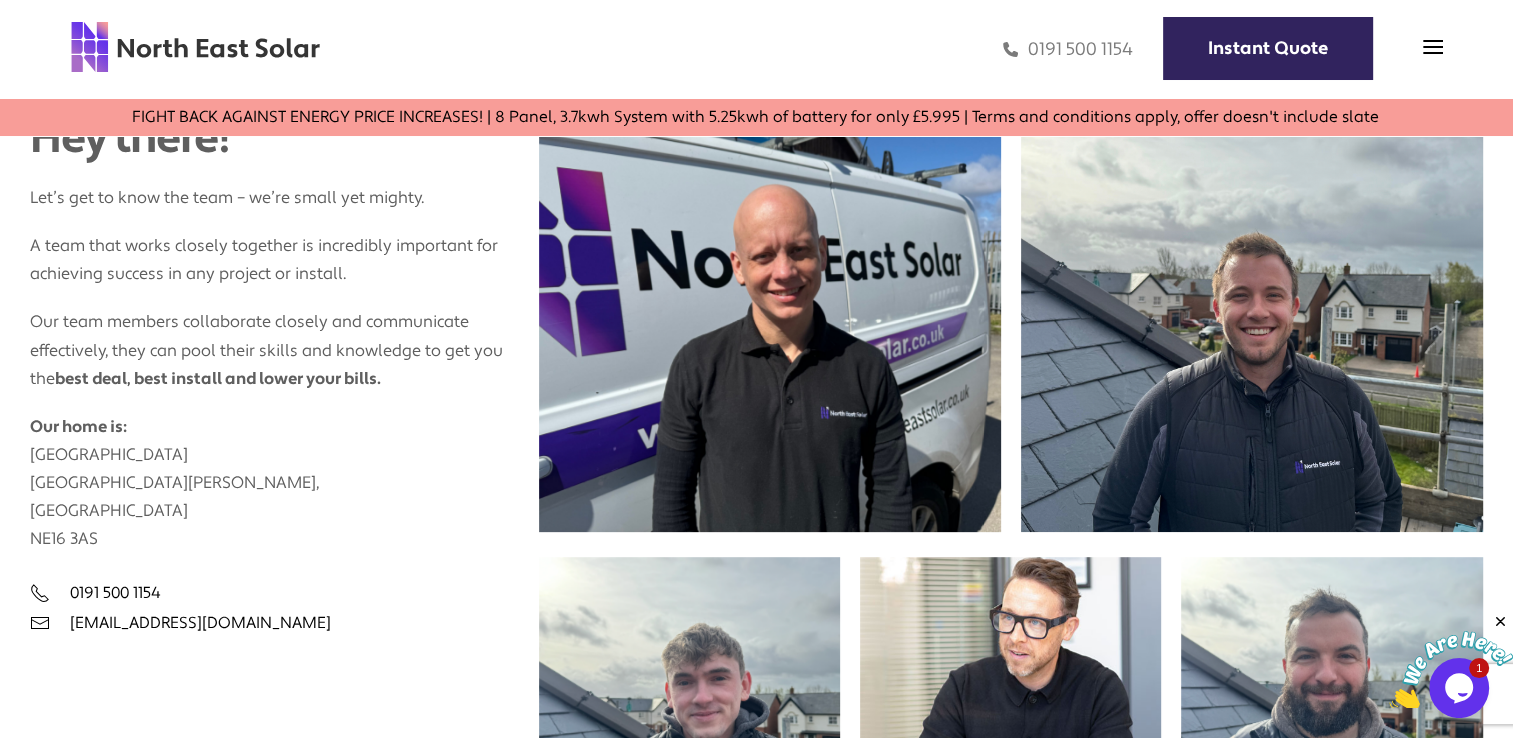 click at bounding box center (1451, 670) 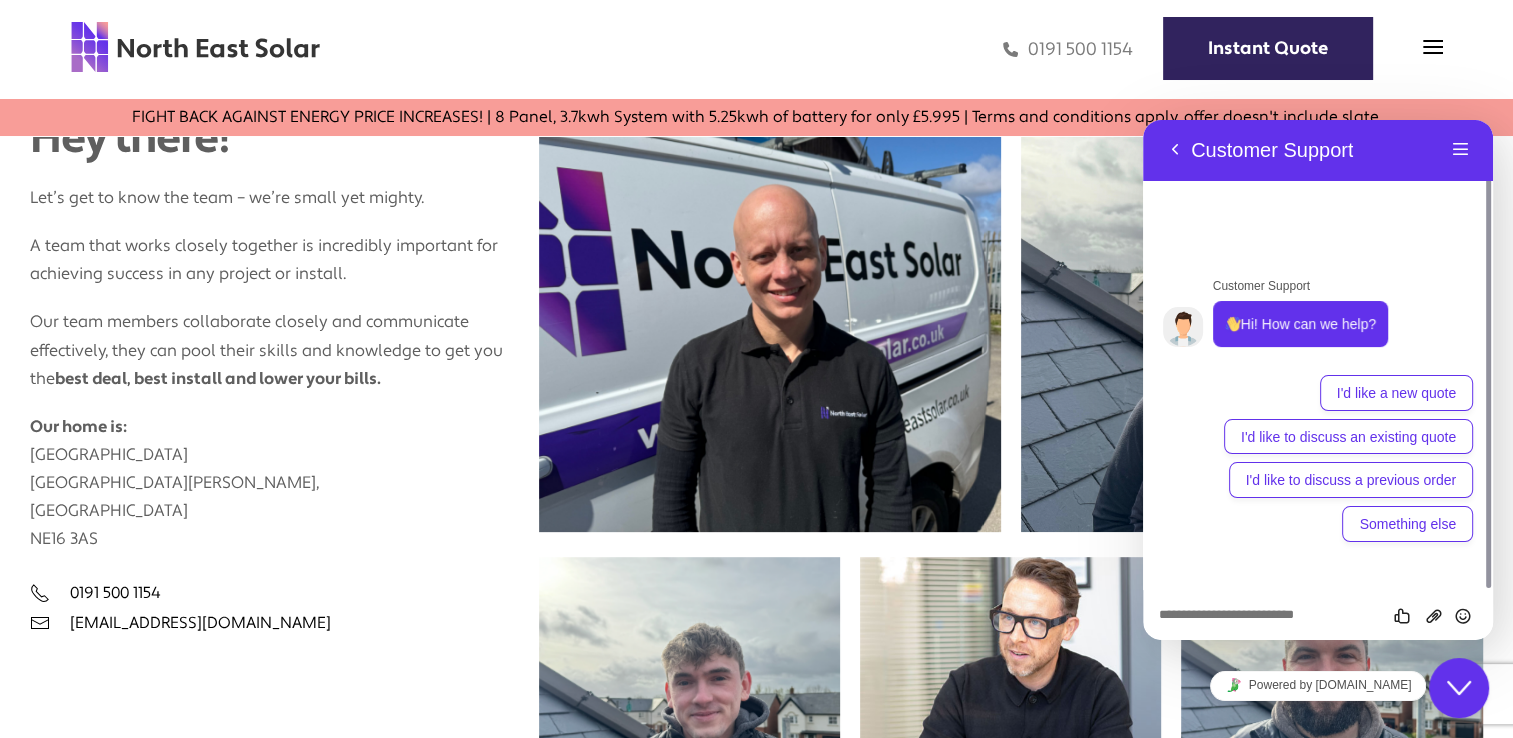 click 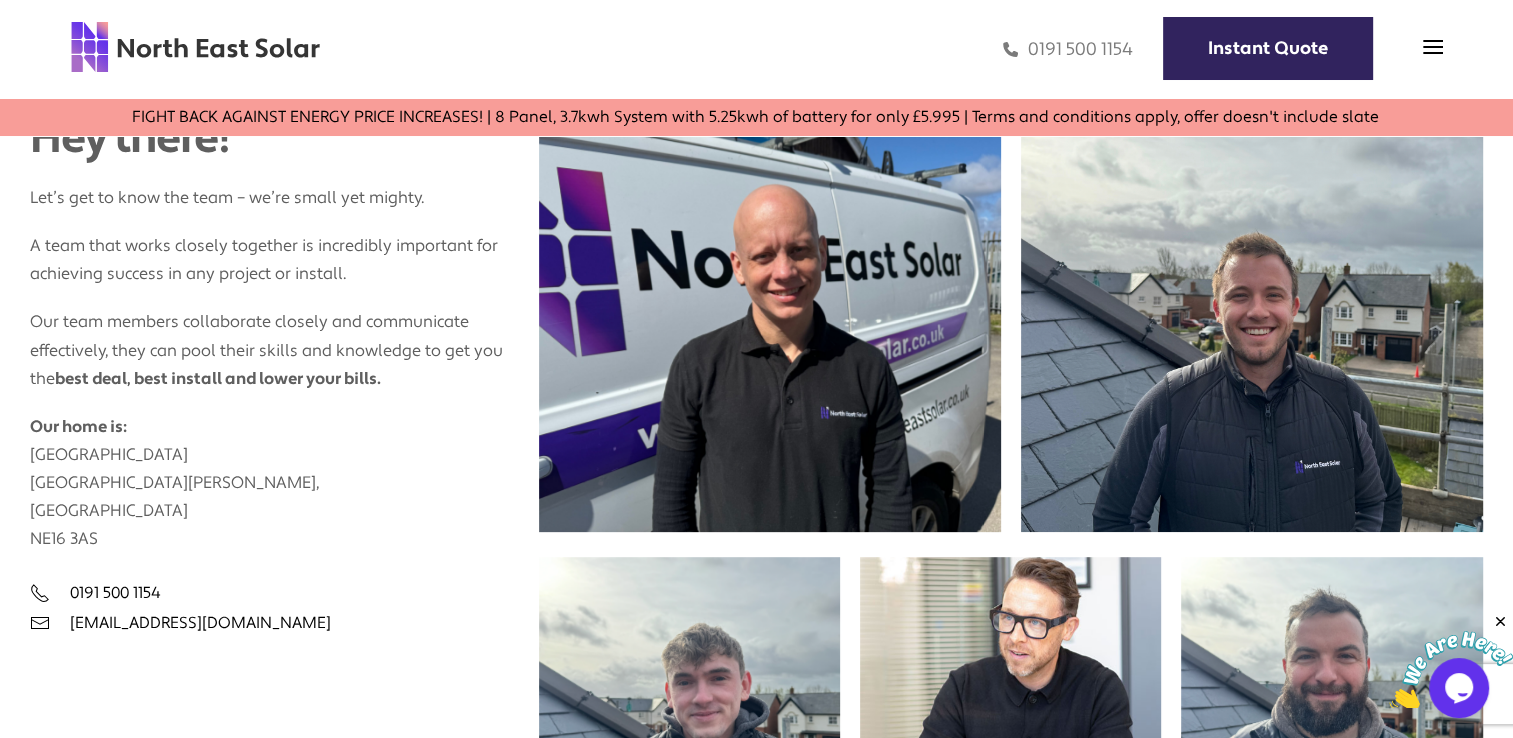 click at bounding box center [1500, 622] 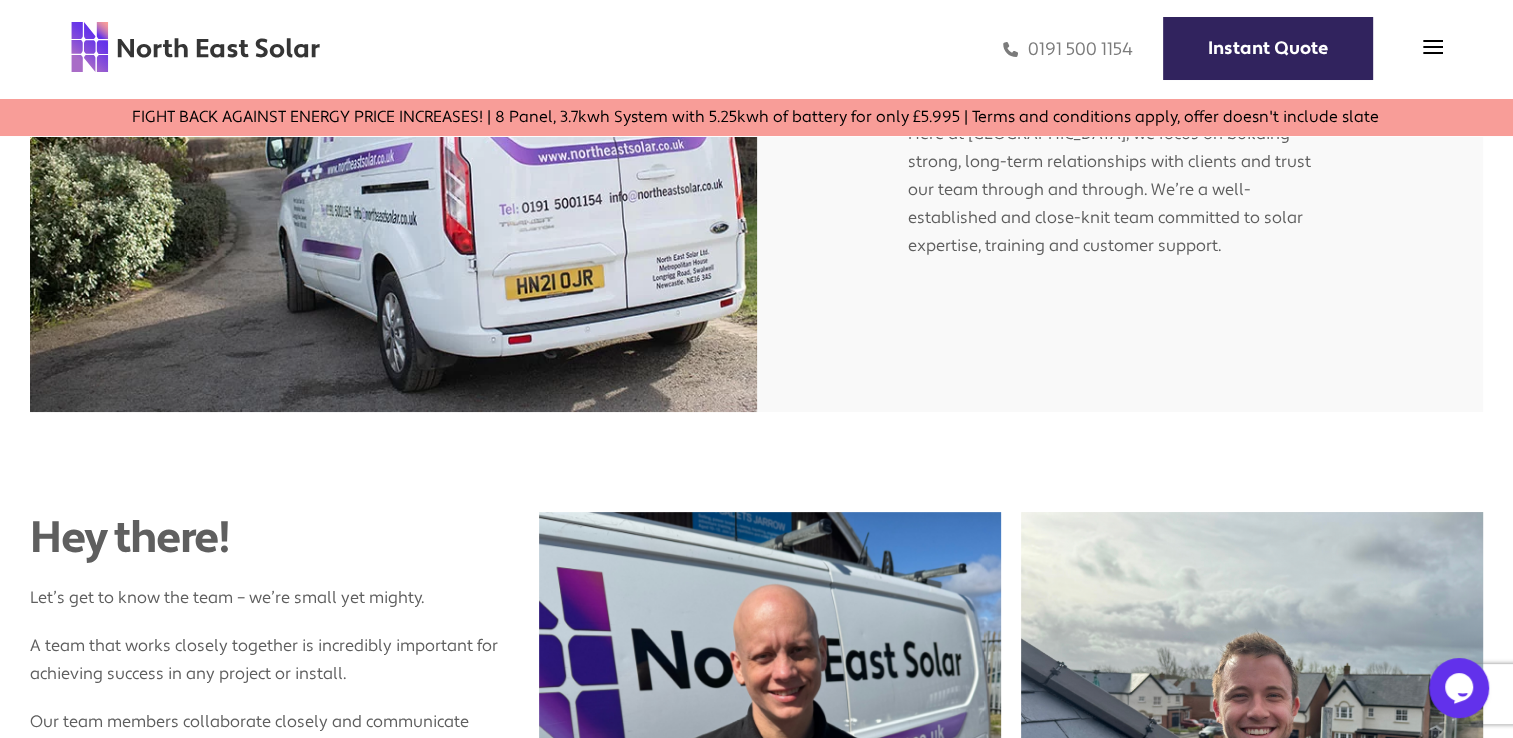 scroll, scrollTop: 0, scrollLeft: 0, axis: both 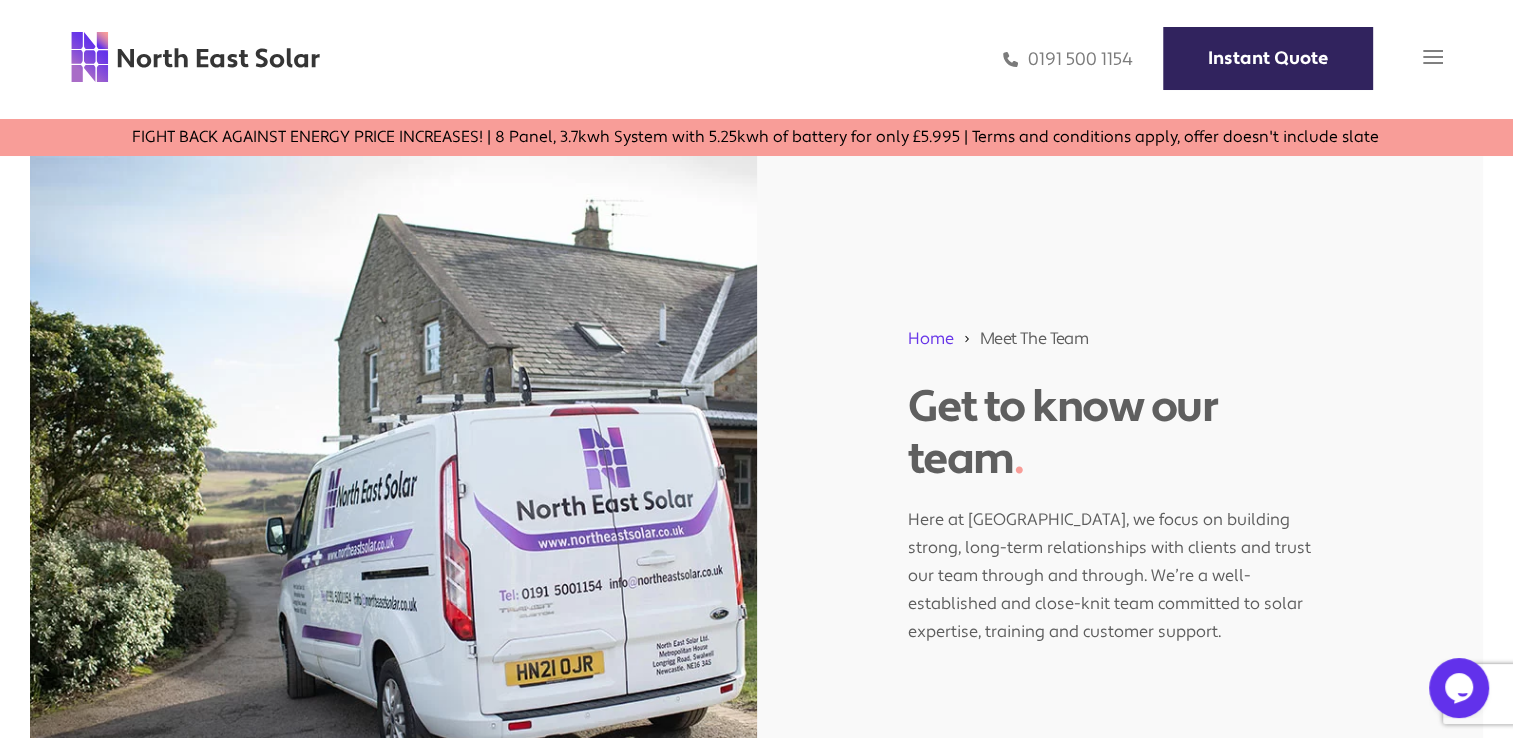 click at bounding box center [1433, 57] 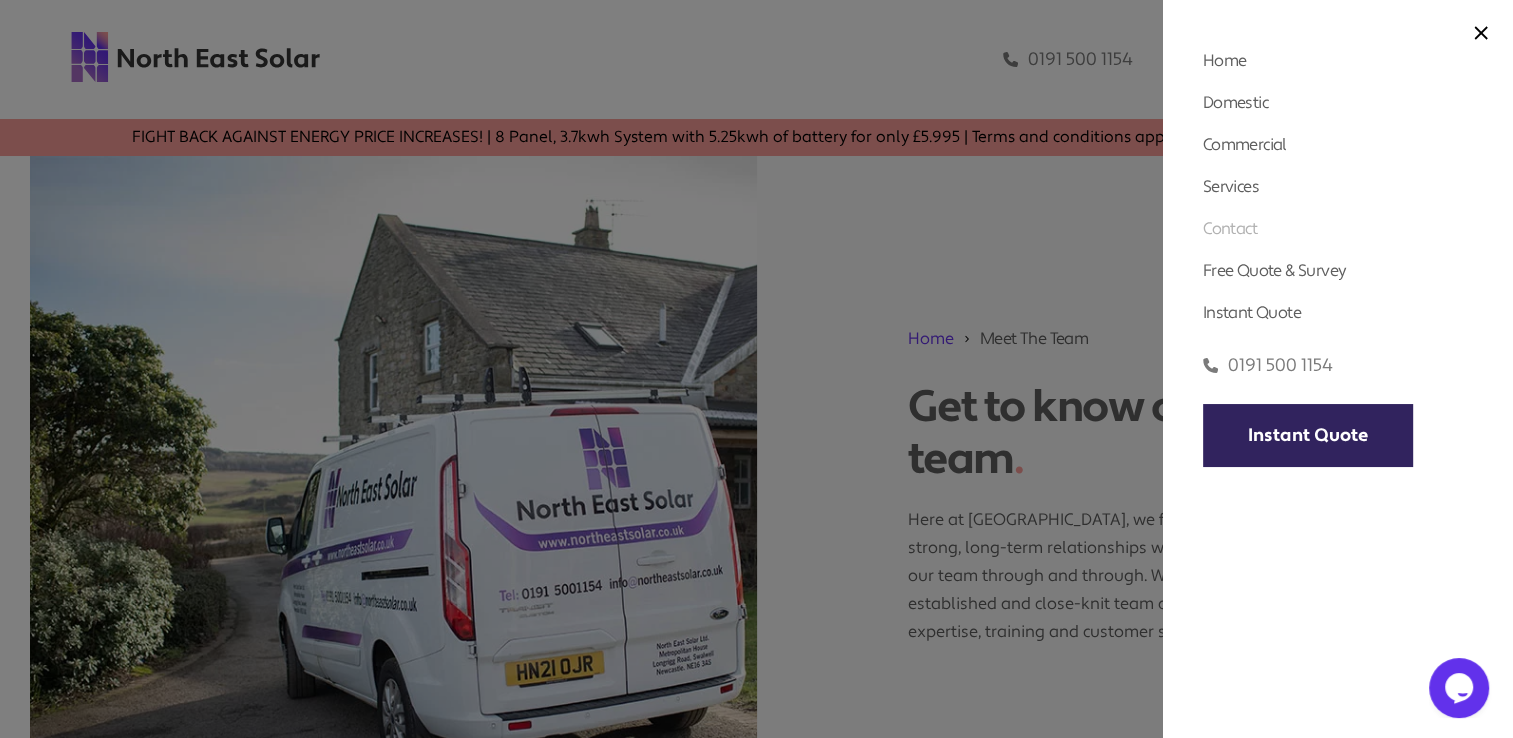 click on "Contact" at bounding box center (1230, 228) 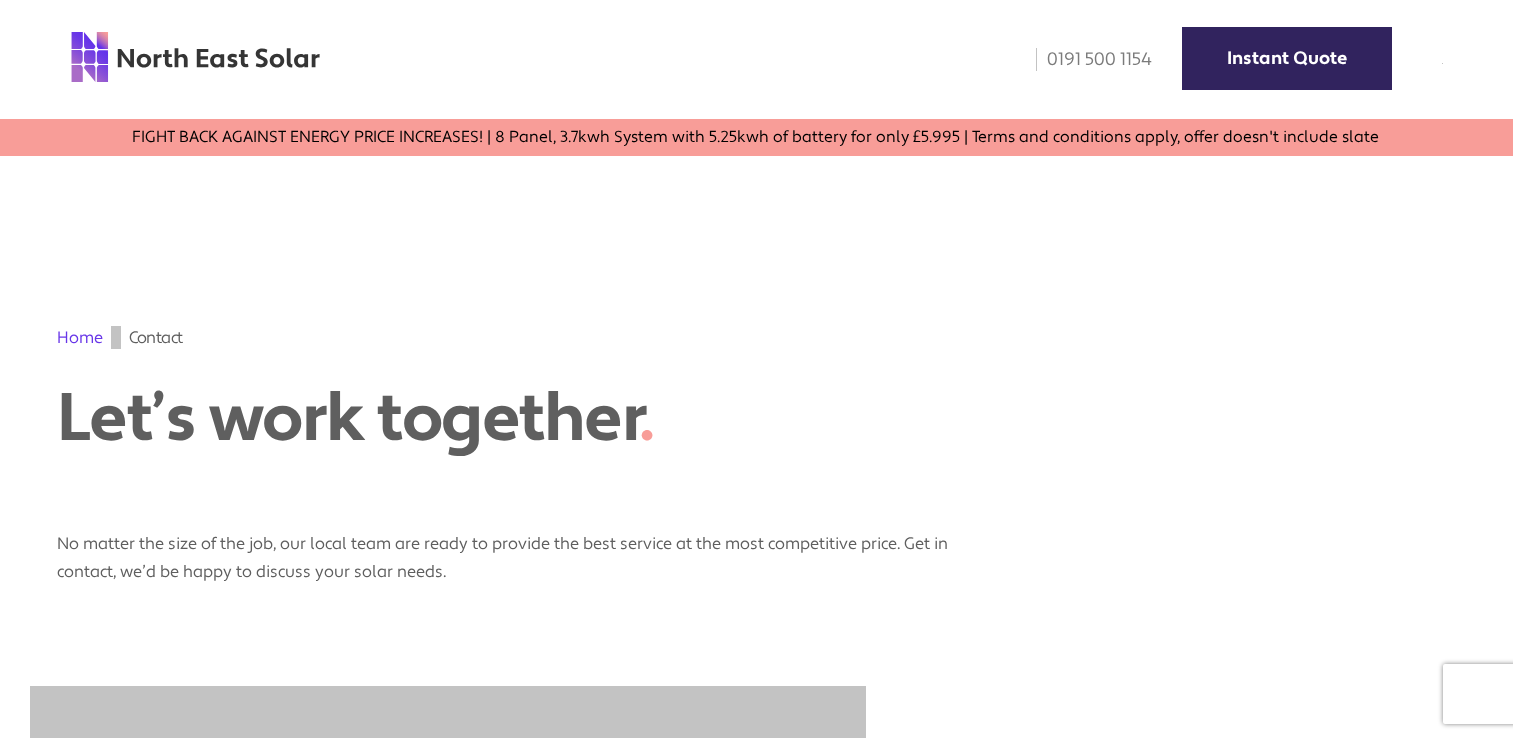 scroll, scrollTop: 0, scrollLeft: 0, axis: both 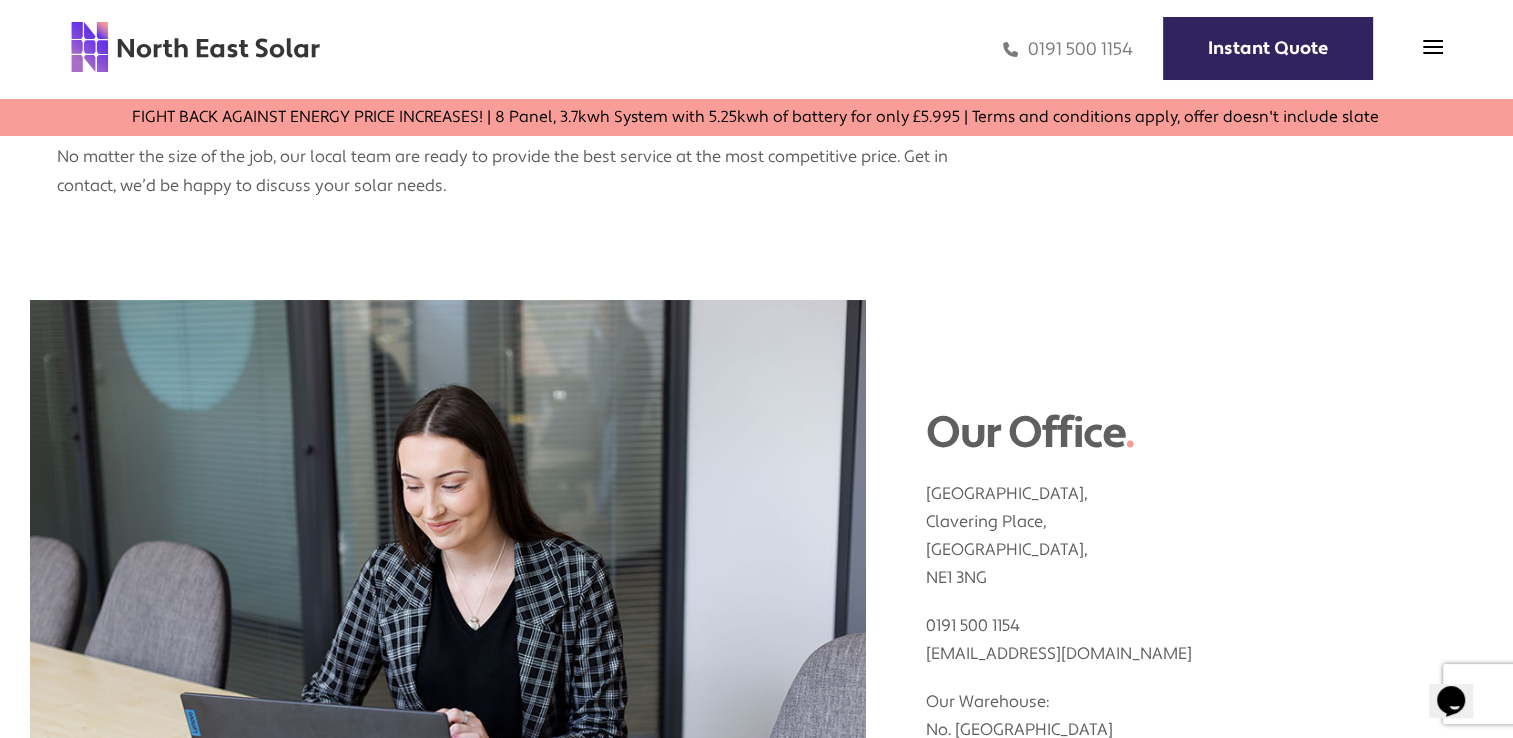 click on "Home     Contact
Let’s work together . No matter the size of the job, our local team are ready to provide the best service at the most competitive price. Get in contact, we’d be happy to discuss your solar needs." at bounding box center [756, 35] 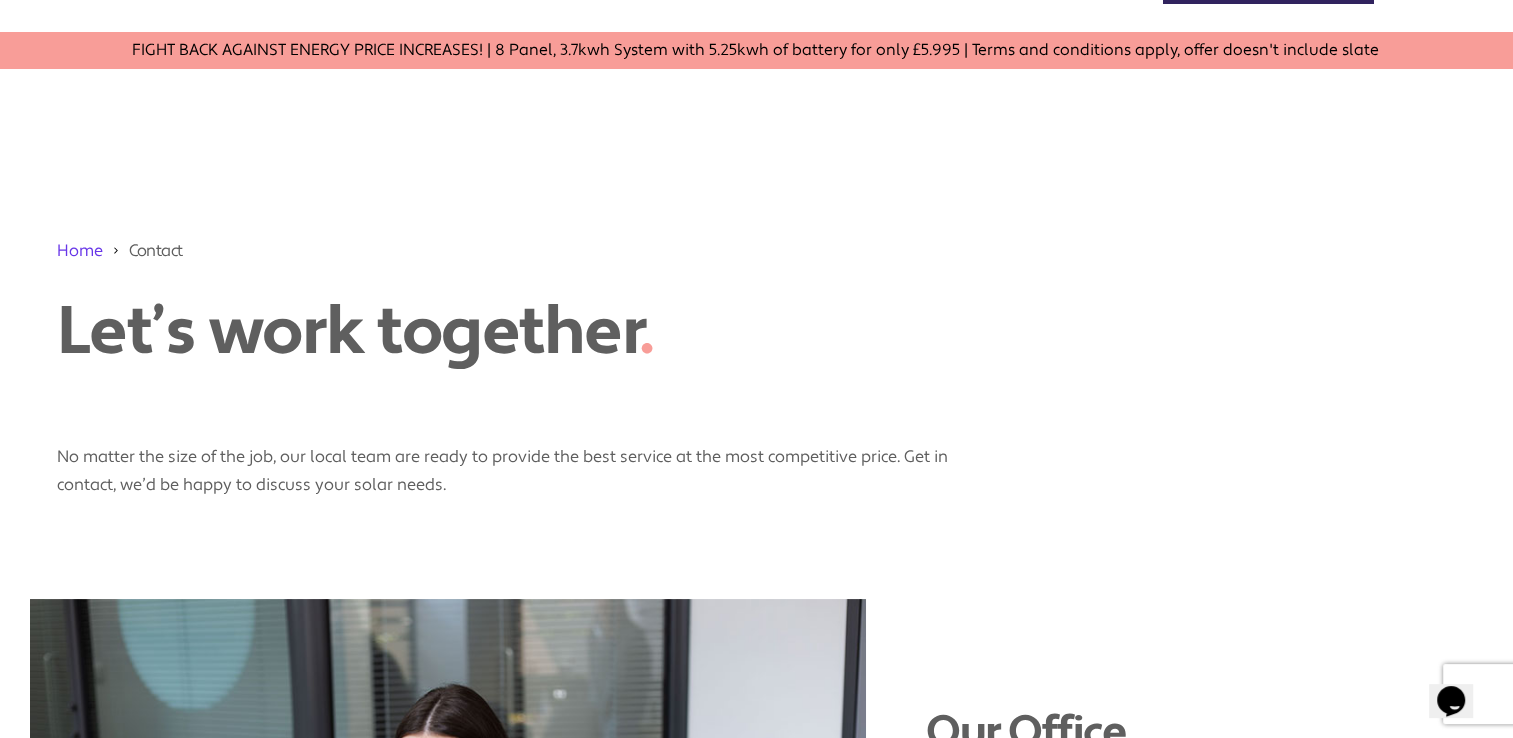 scroll, scrollTop: 0, scrollLeft: 0, axis: both 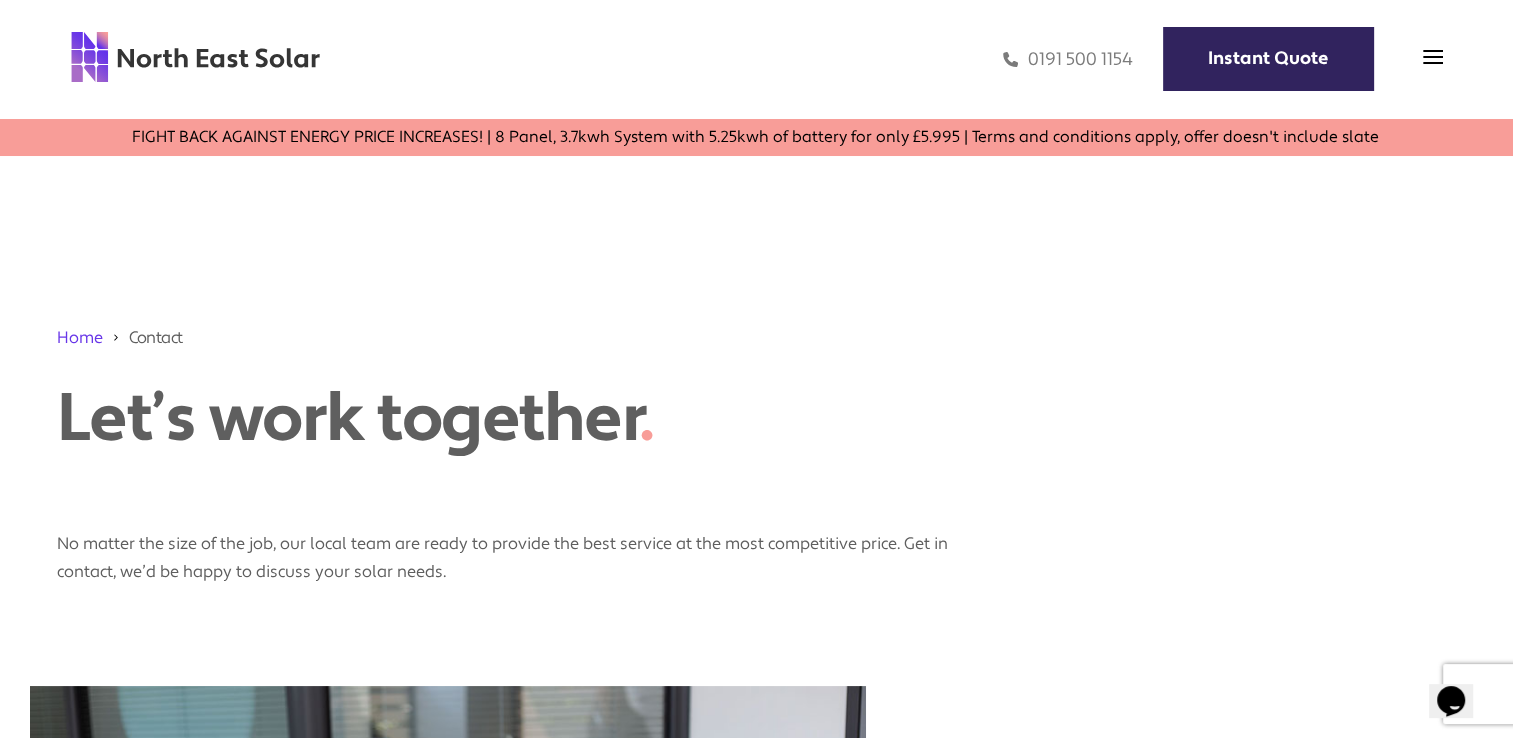 click on "Home     Contact" at bounding box center (757, 327) 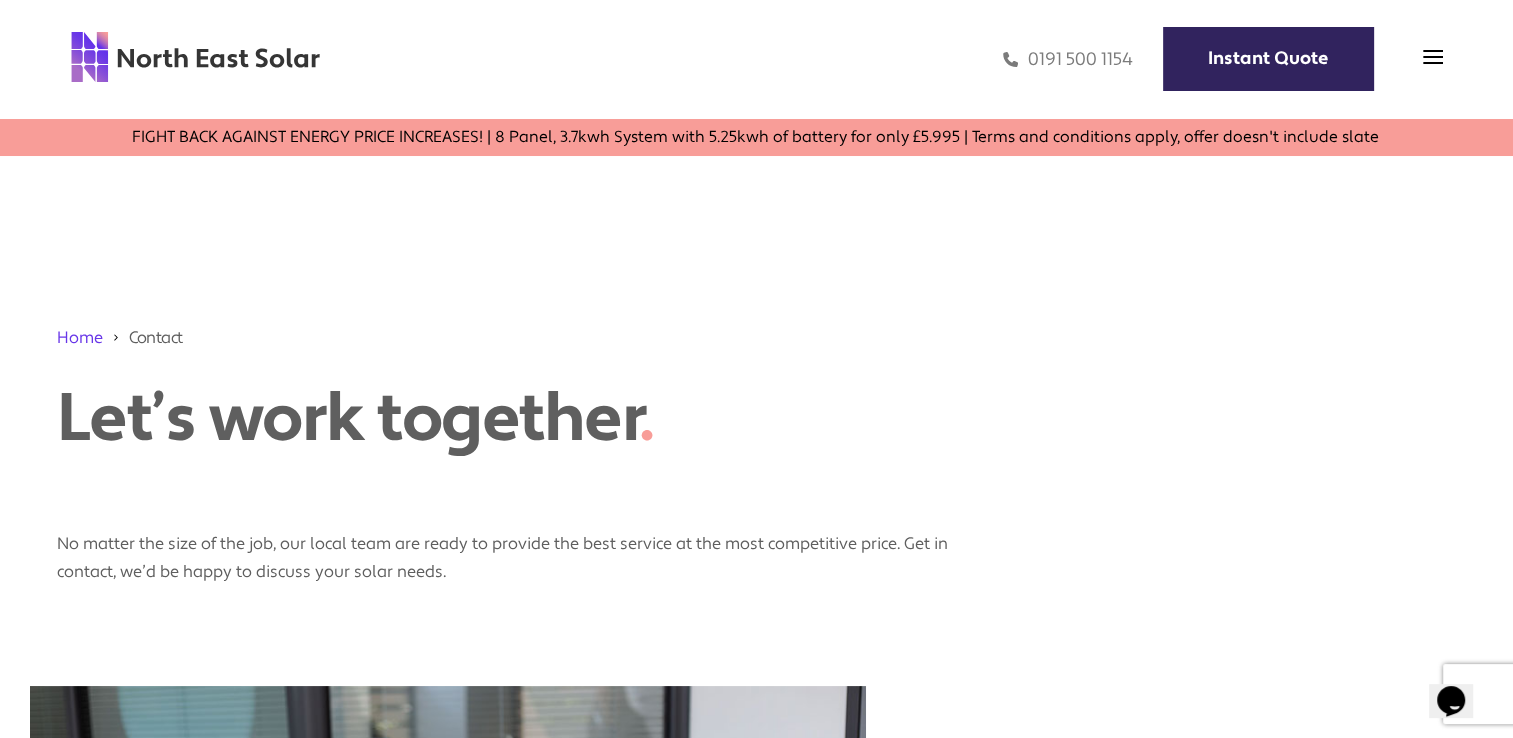 click on "Home     Contact" at bounding box center (757, 327) 